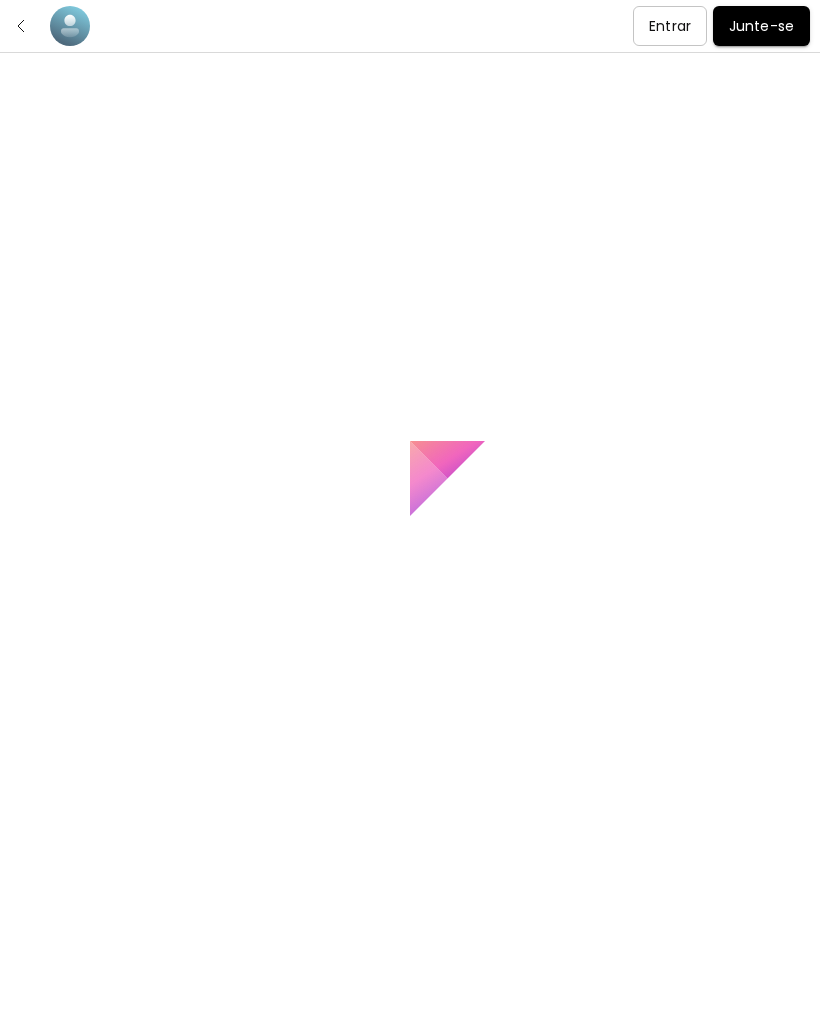 scroll, scrollTop: 0, scrollLeft: 0, axis: both 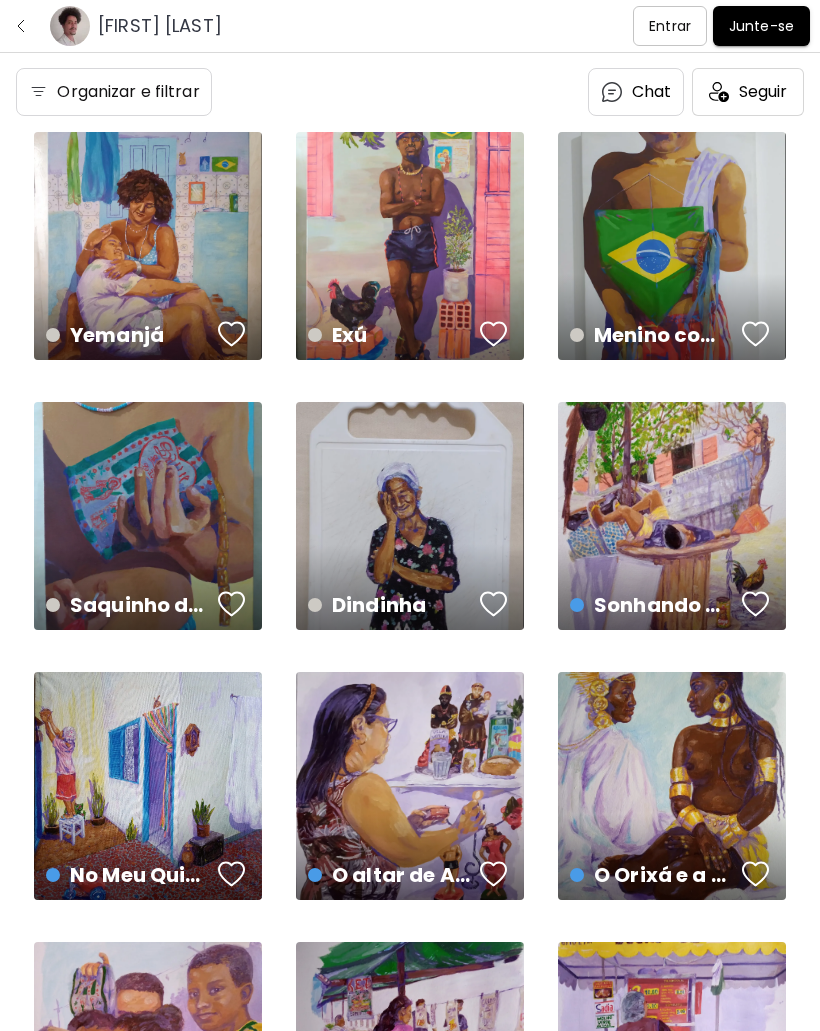 click on "Chat" at bounding box center [636, 92] 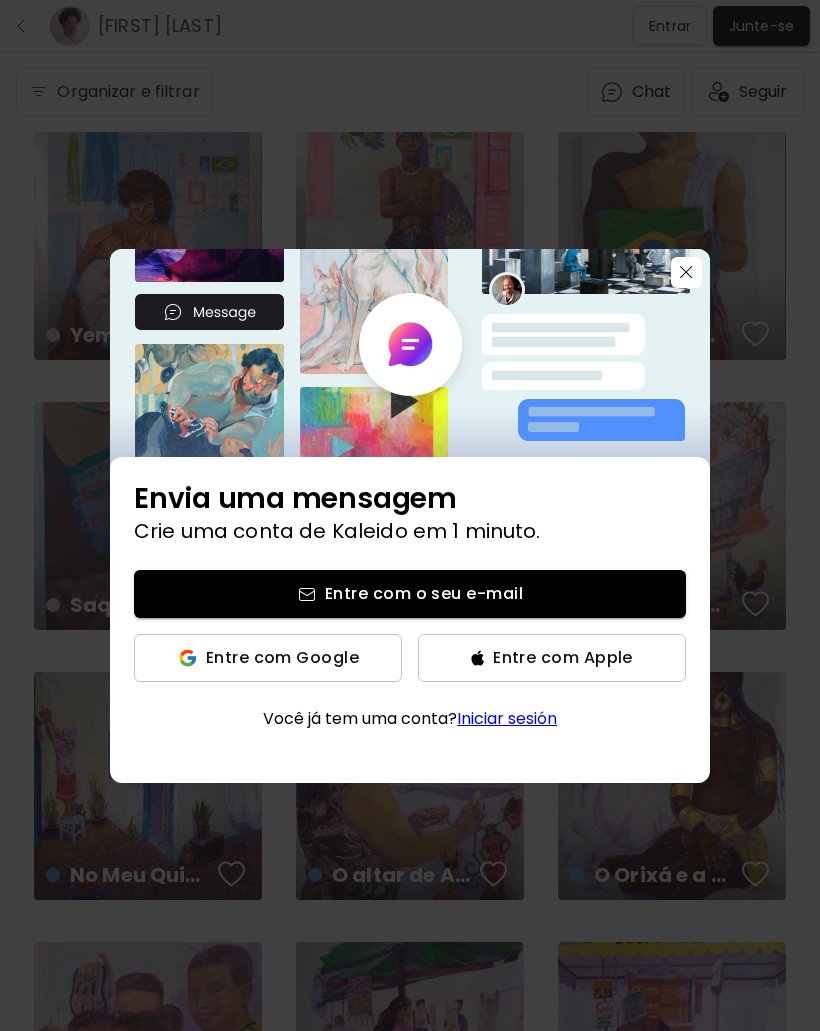 click on "Envia uma mensagem Crie uma conta de Kaleido em 1 minuto. Entre com o seu e-mail Entre com Google Entre com Apple Você já tem uma conta? Iniciar sesión" at bounding box center [410, 515] 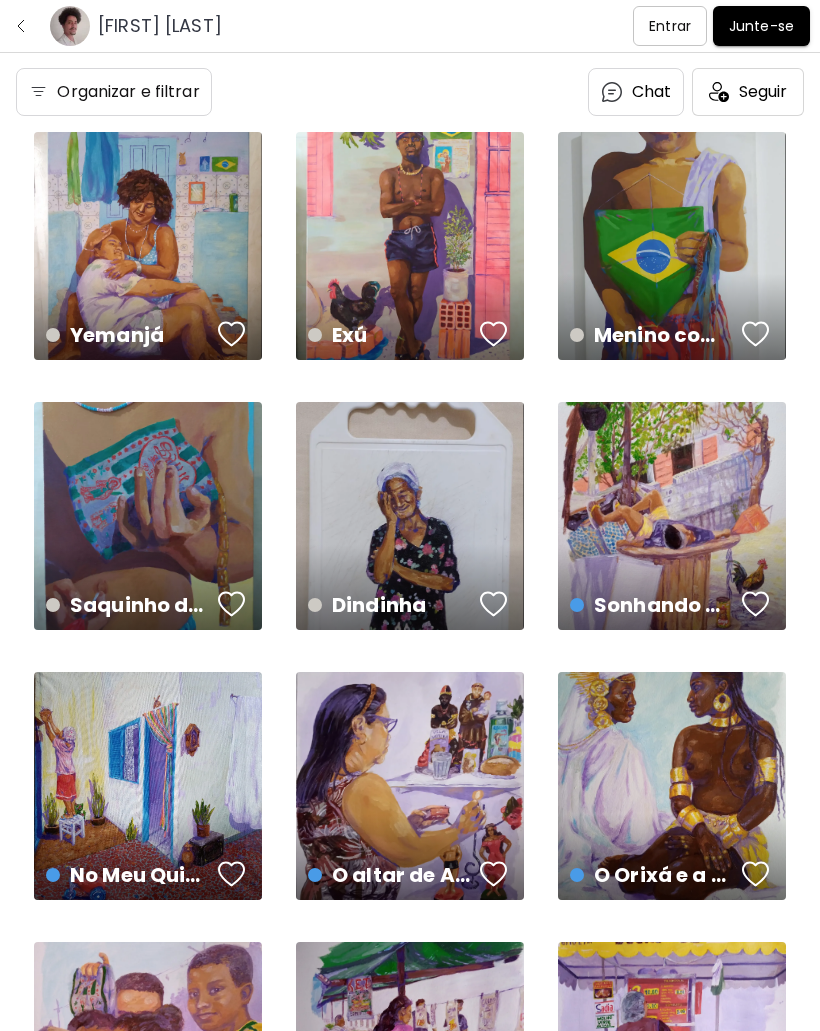 click on "Menino com Pipa na Mão 50 x 70 cm" at bounding box center (672, 246) 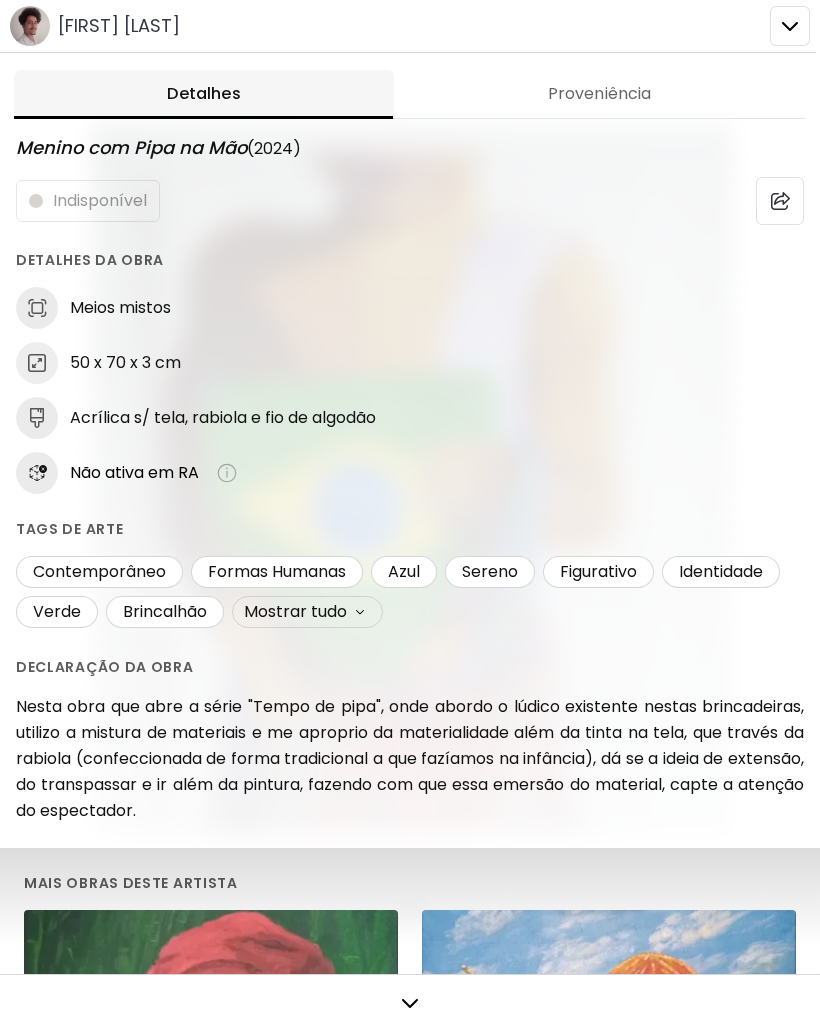 scroll, scrollTop: 0, scrollLeft: 0, axis: both 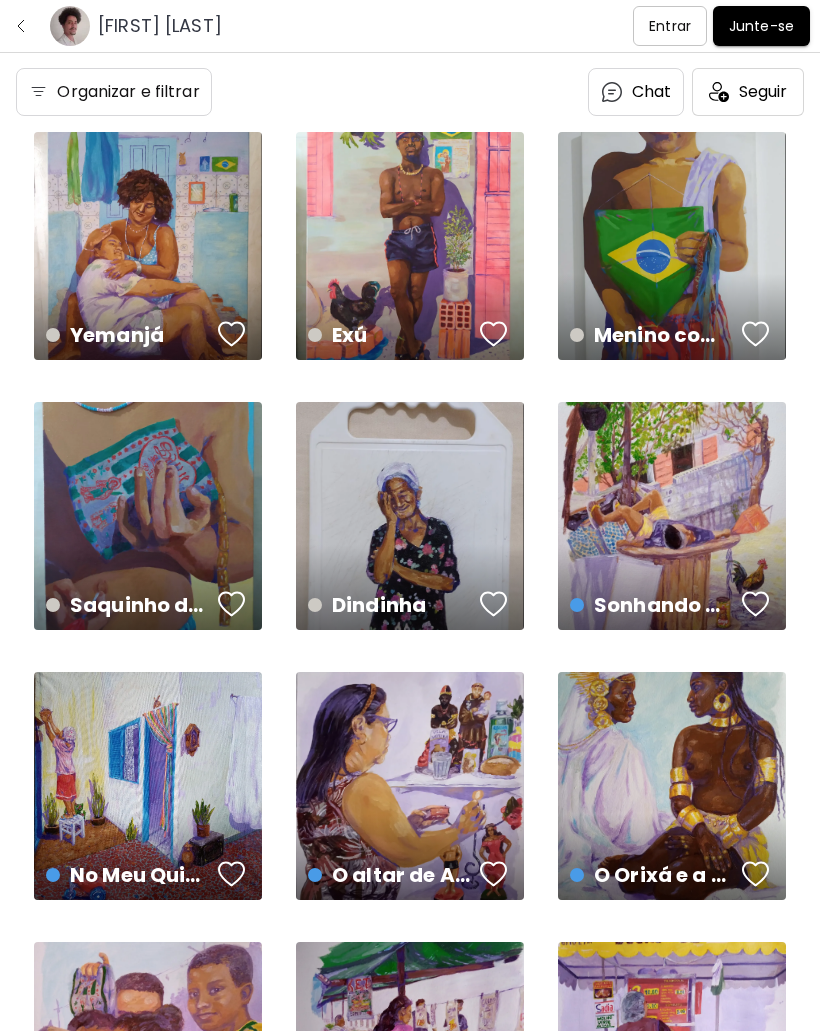 click on "[TITLE] US$ [PRICE] | [DIMENSIONS]" at bounding box center [672, 516] 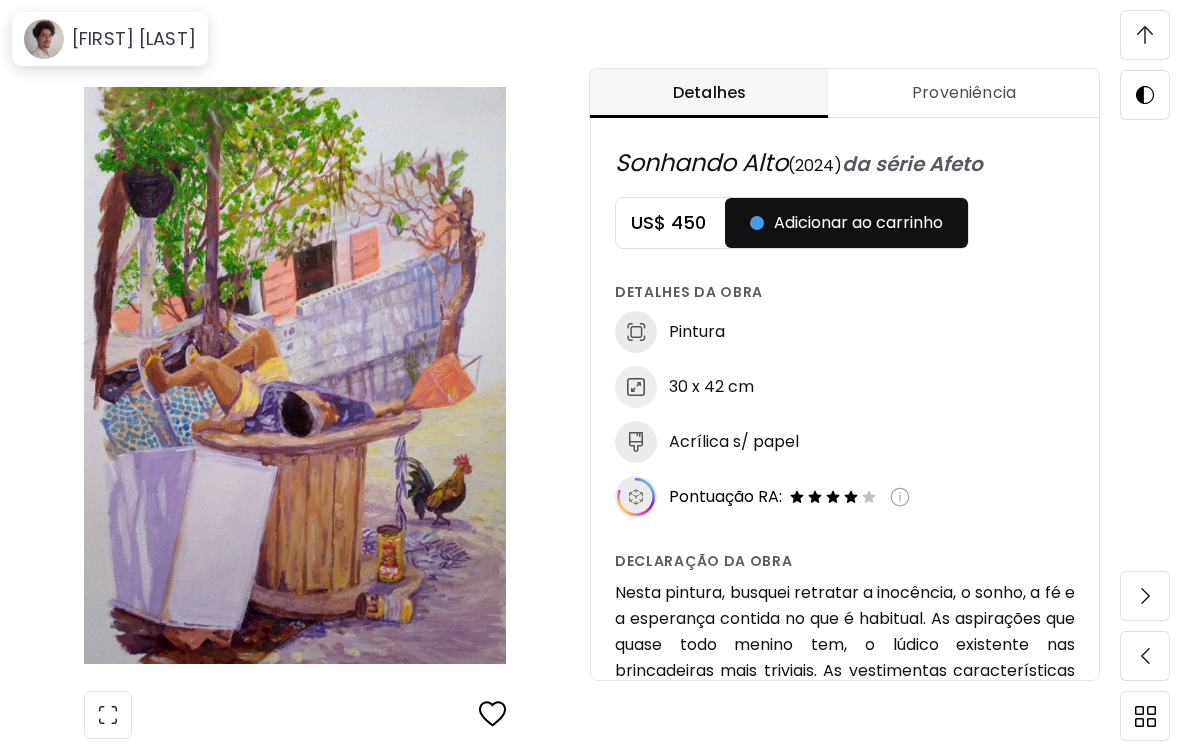 scroll, scrollTop: 1101, scrollLeft: 0, axis: vertical 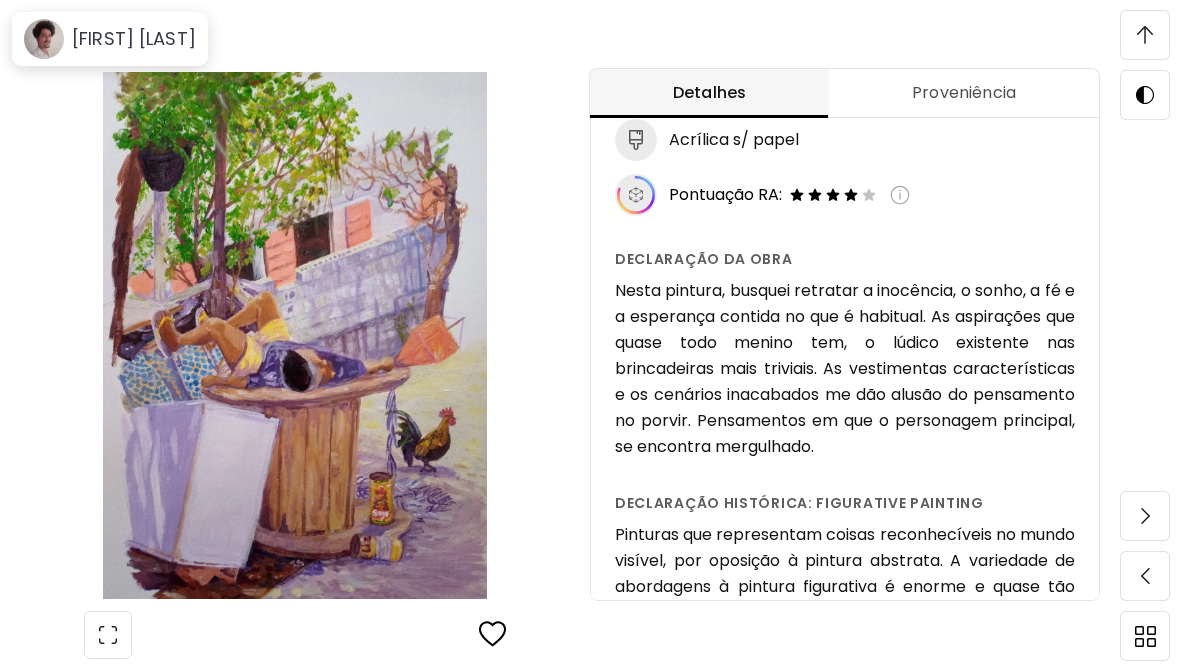 click at bounding box center (900, 195) 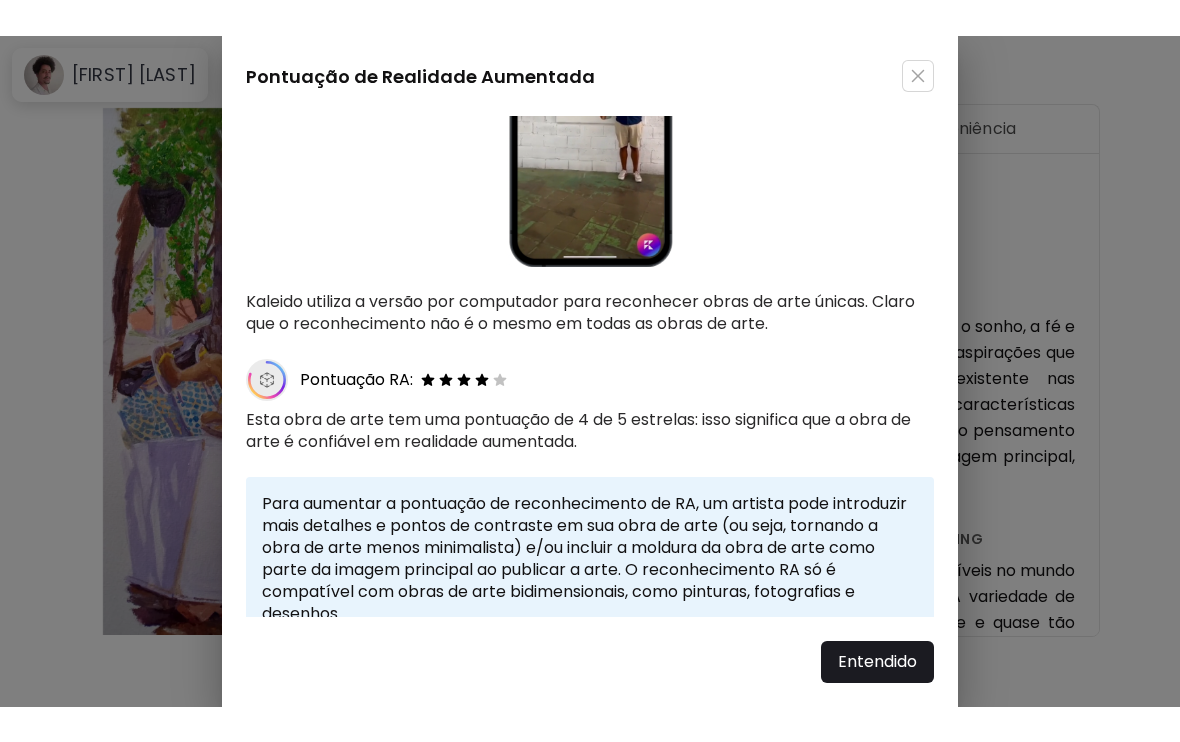 scroll, scrollTop: 250, scrollLeft: 0, axis: vertical 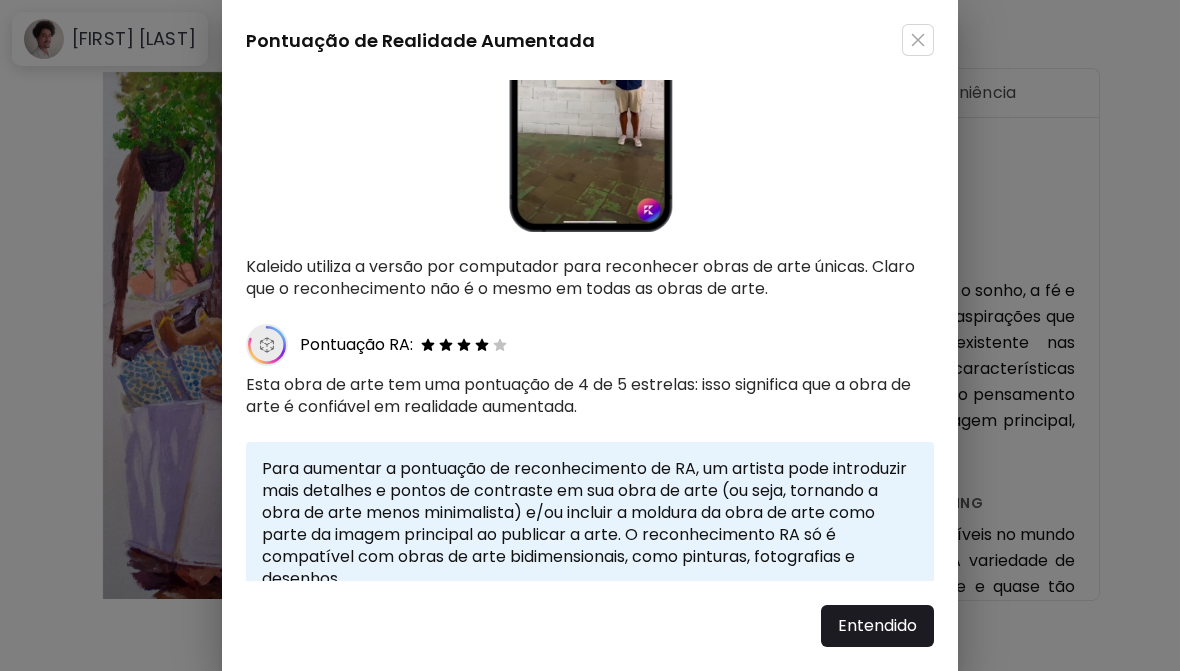 click on "Entendido" at bounding box center [877, 626] 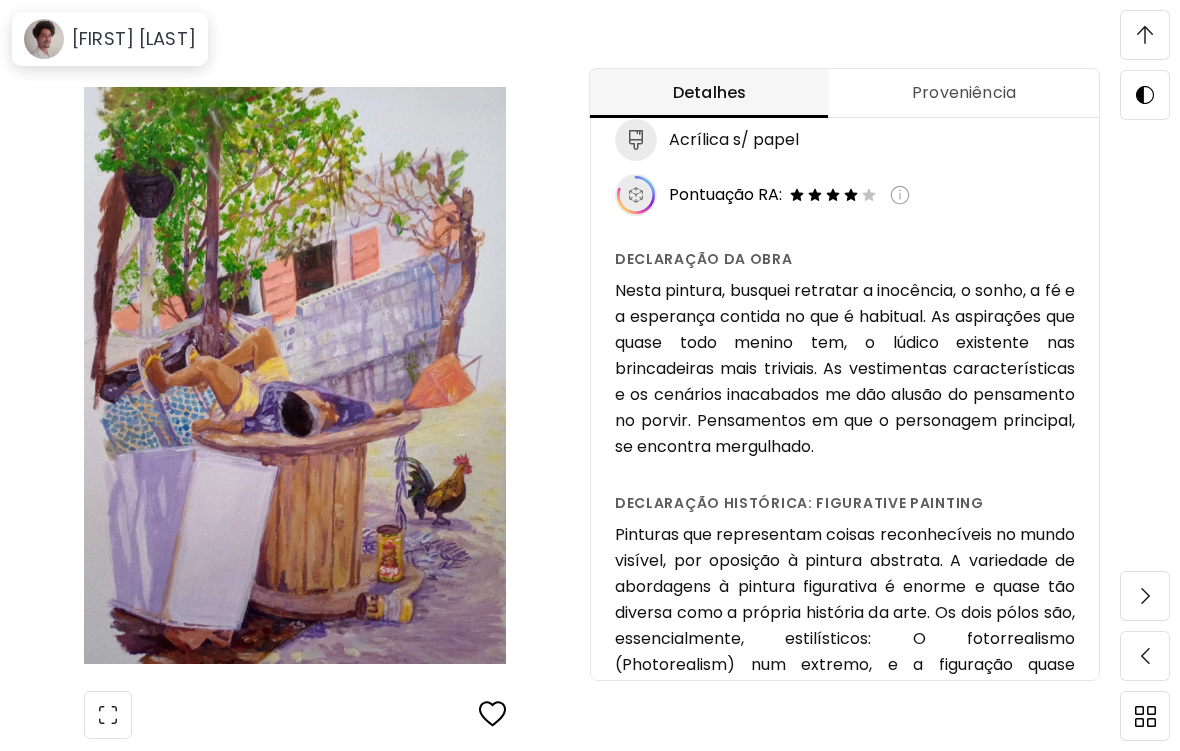 scroll, scrollTop: 1333, scrollLeft: 0, axis: vertical 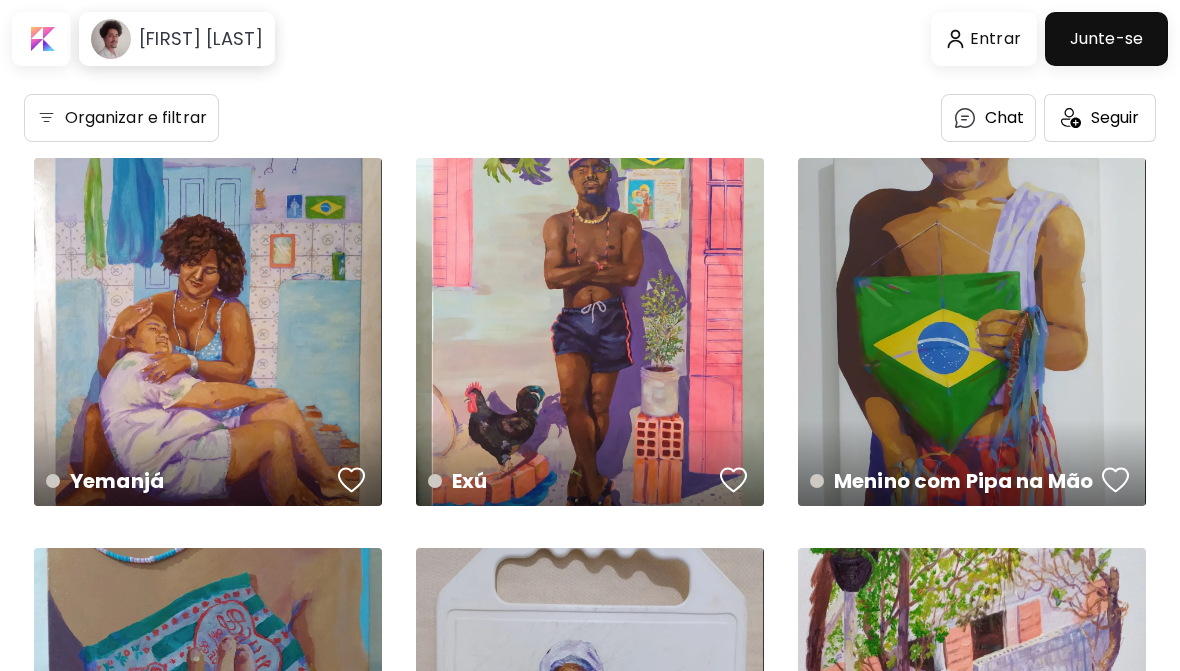 click at bounding box center [41, 39] 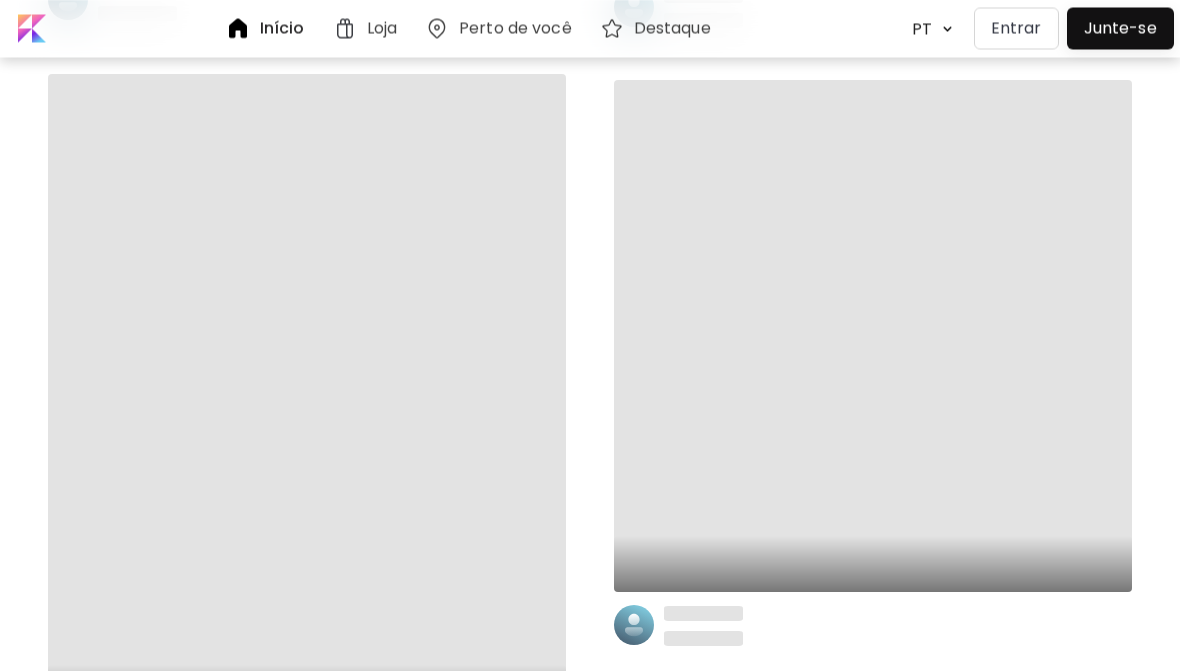 scroll, scrollTop: 32440, scrollLeft: 0, axis: vertical 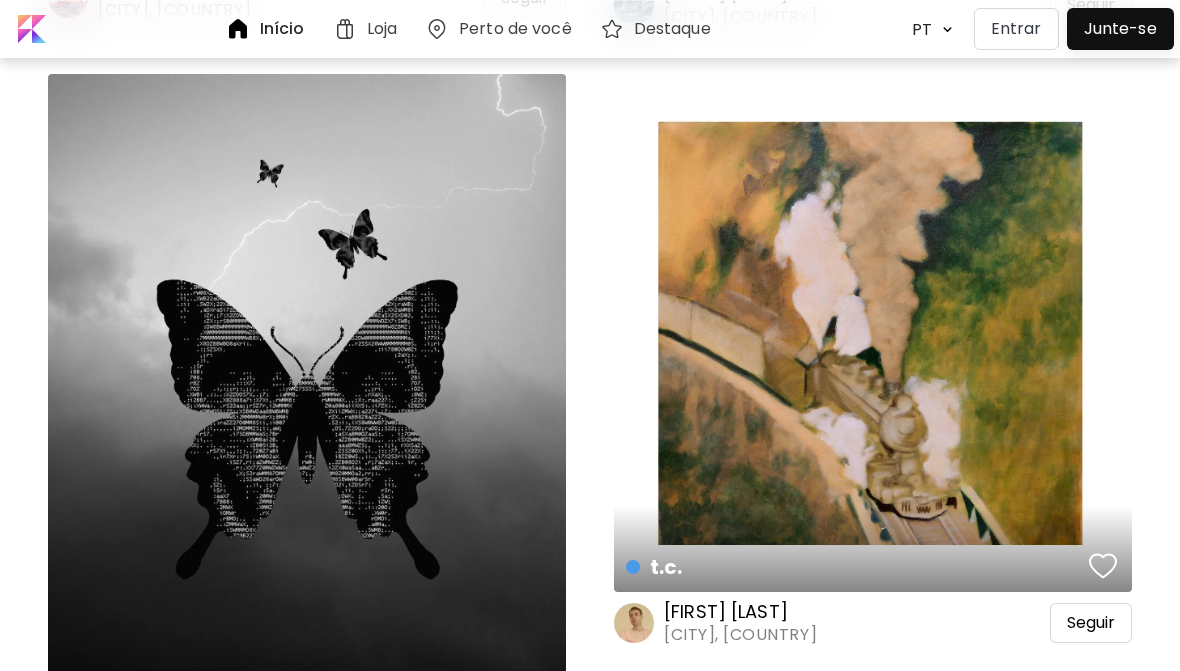 click on "Loja" at bounding box center [382, 29] 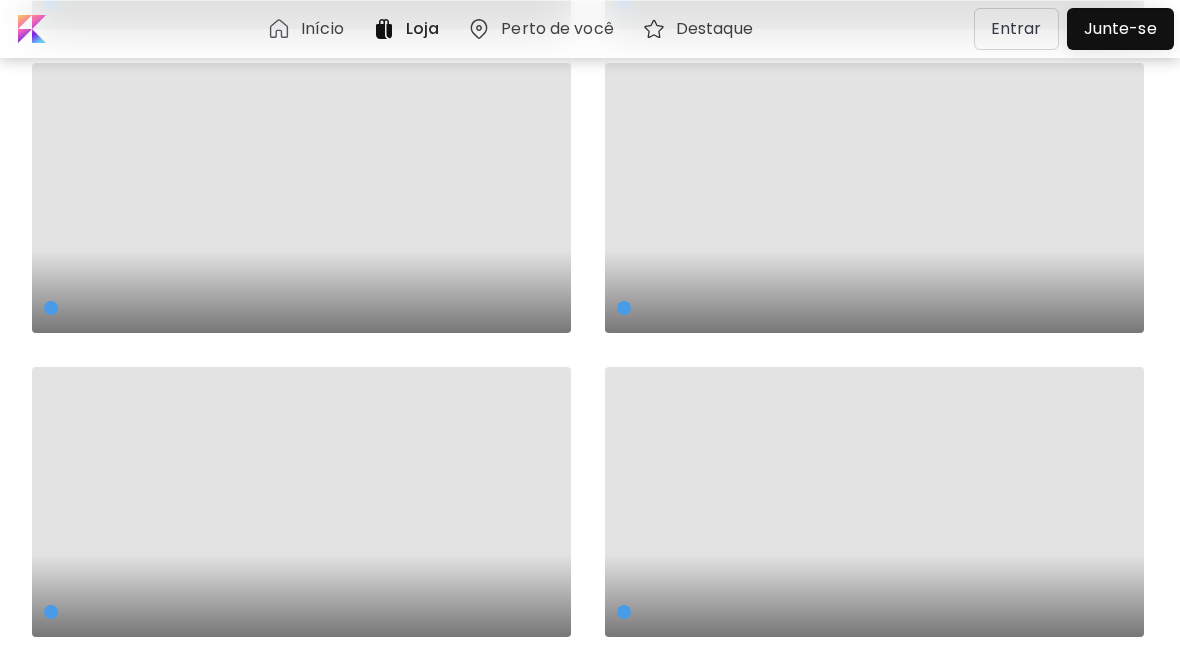 scroll, scrollTop: 0, scrollLeft: 0, axis: both 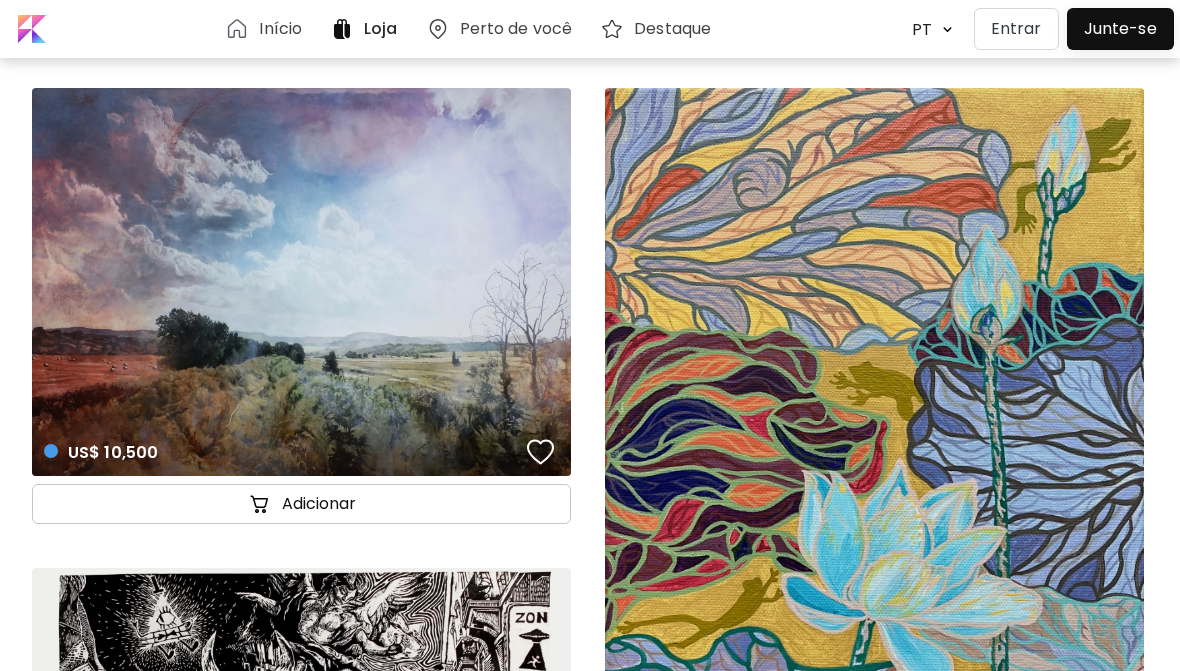 click on "Perto de você" at bounding box center (516, 29) 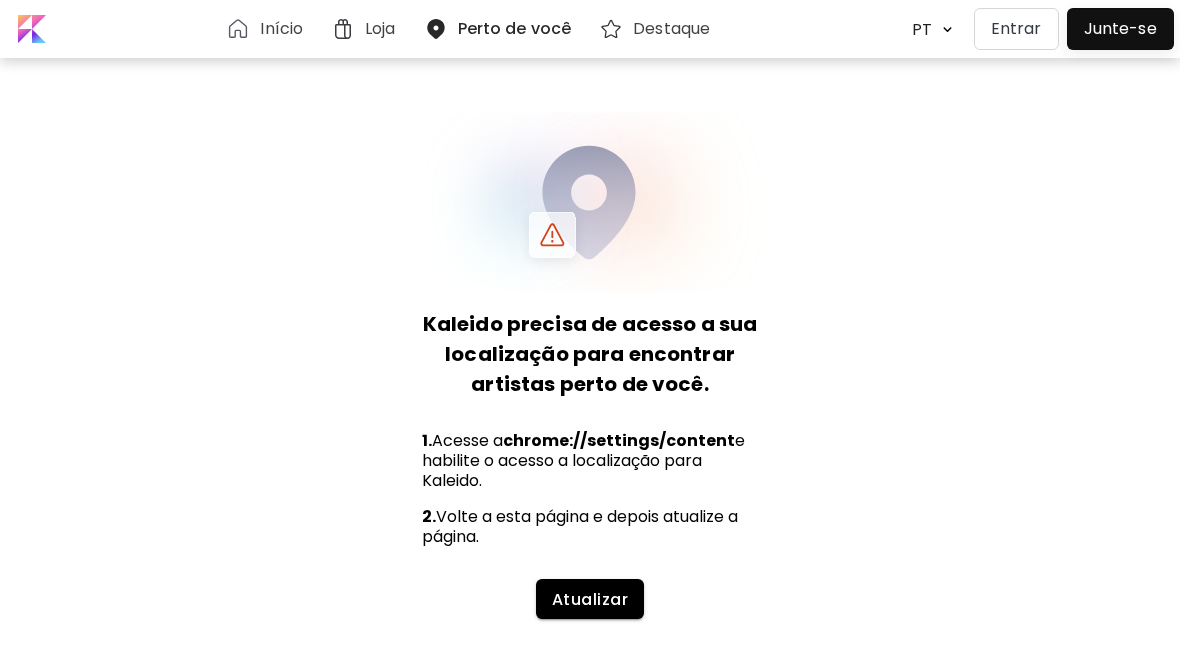 click at bounding box center (1120, 29) 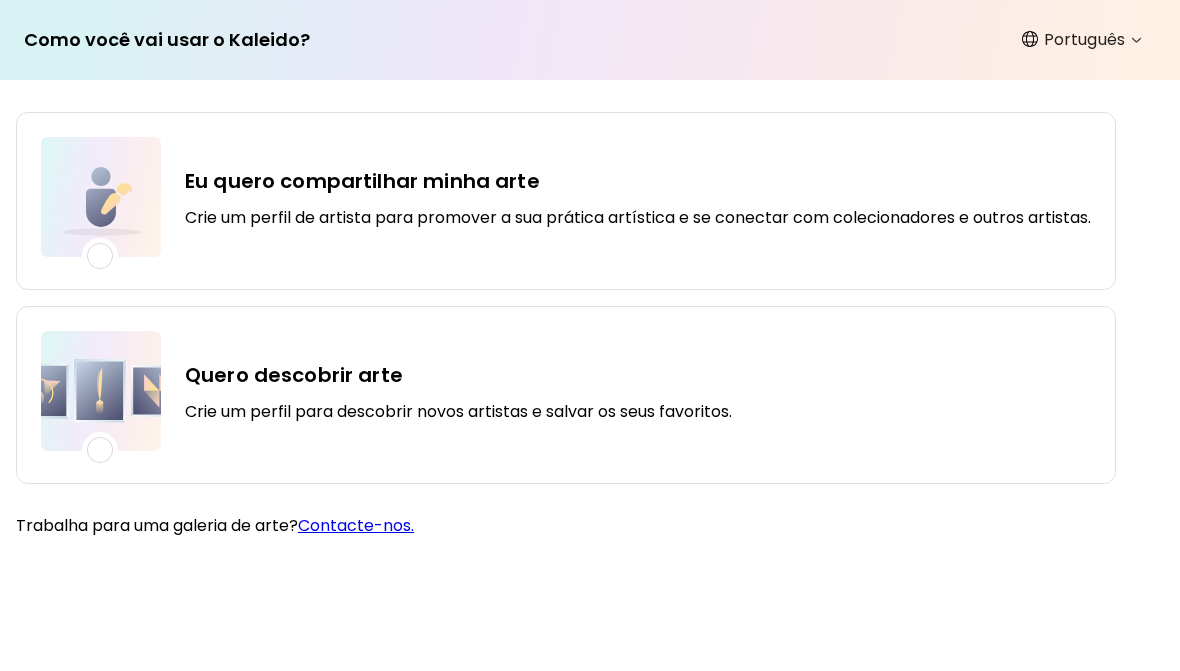 click on "Eu quero compartilhar minha arte Crie um perfil de artista para promover a sua prática artística e se conectar com colecionadores e outros artistas." at bounding box center [638, 197] 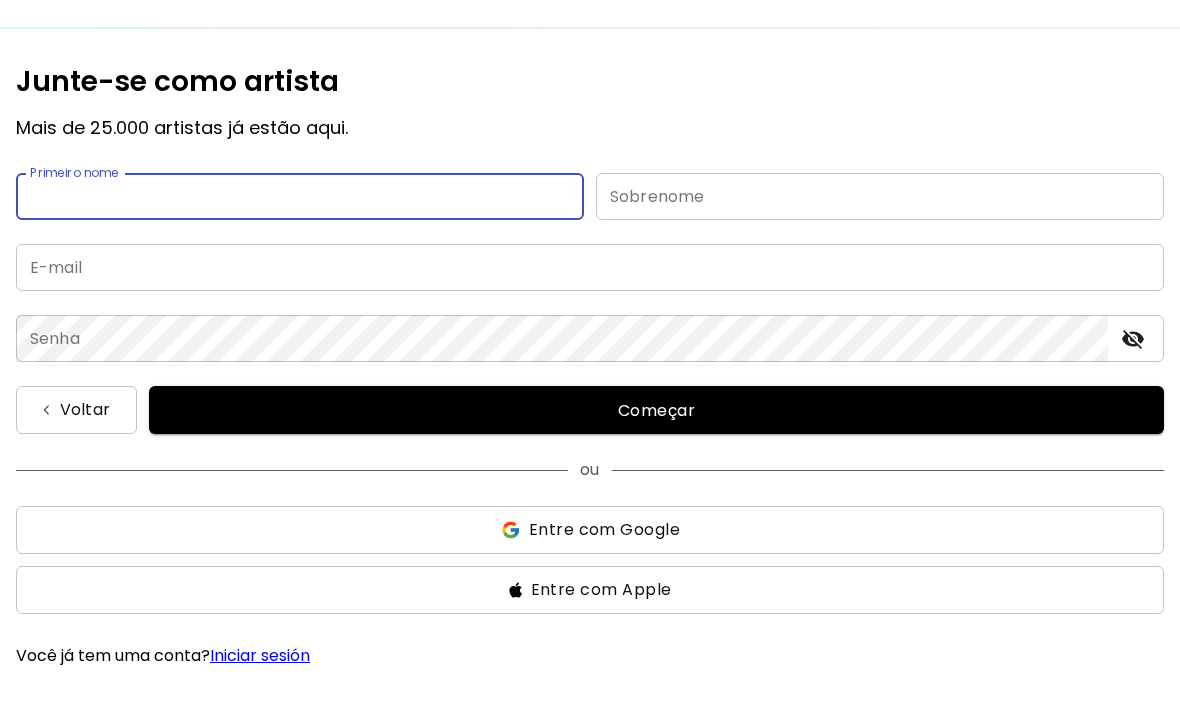 scroll, scrollTop: 0, scrollLeft: 0, axis: both 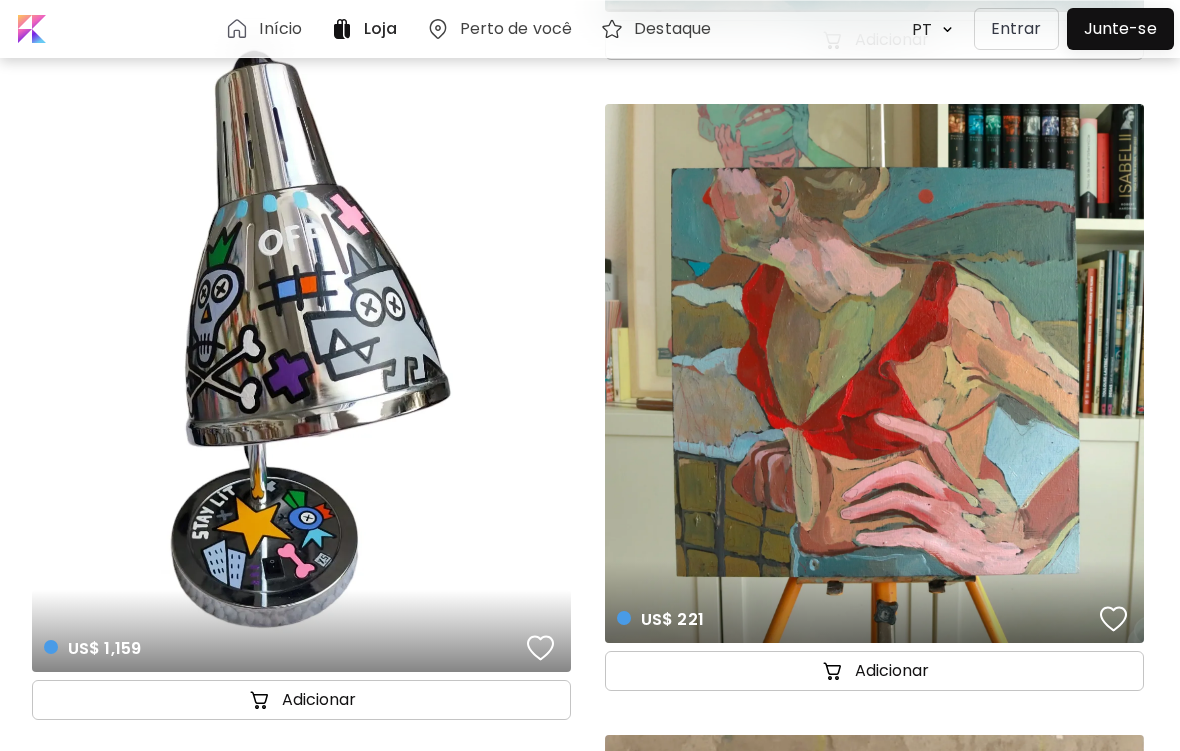 click on "US$ 221 details" at bounding box center [874, 602] 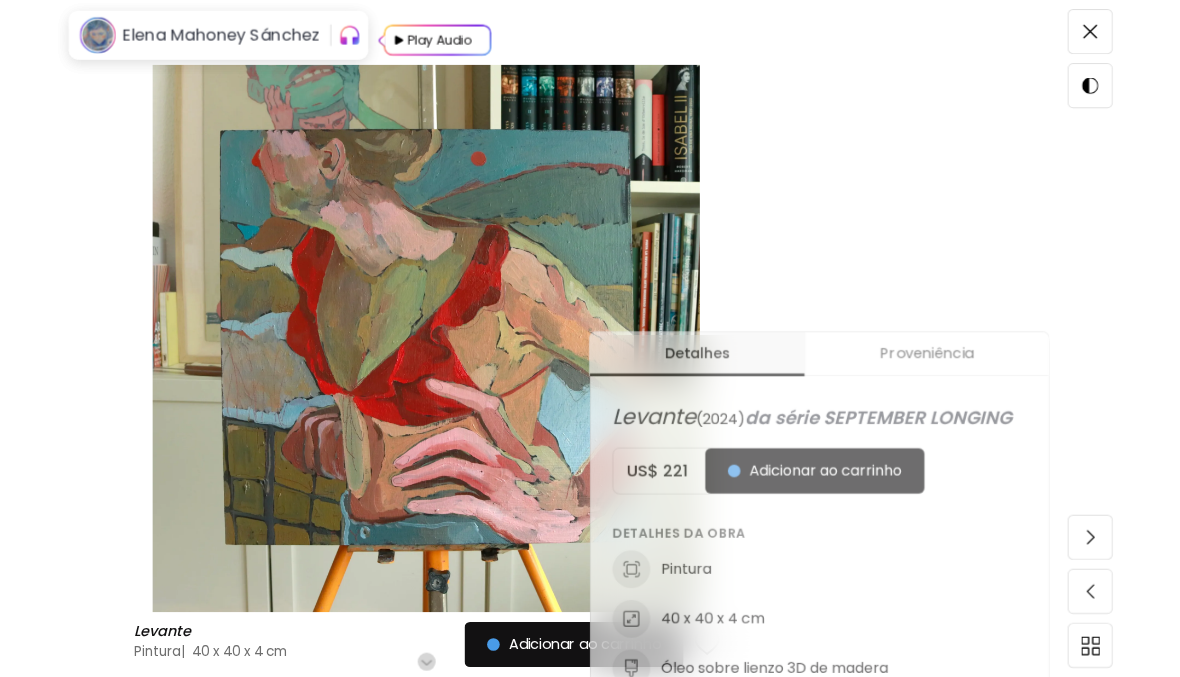 scroll, scrollTop: 491, scrollLeft: 0, axis: vertical 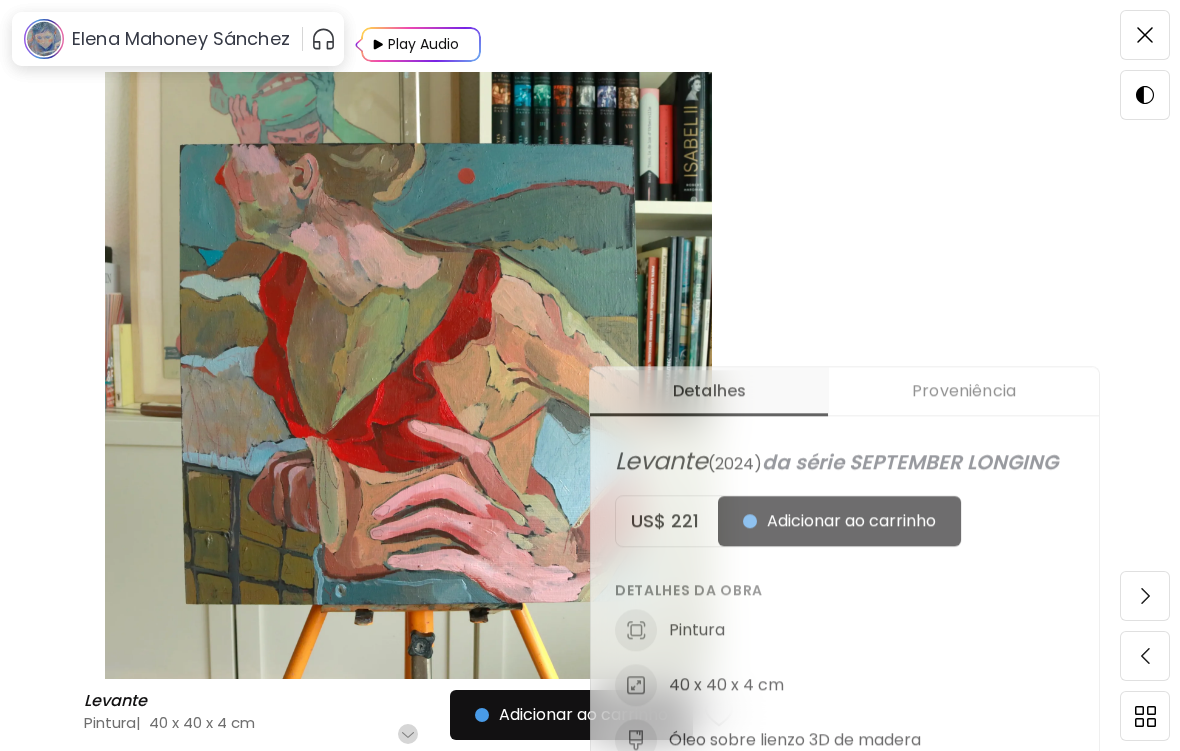 click on "Adicionar ao carrinho" at bounding box center [839, 521] 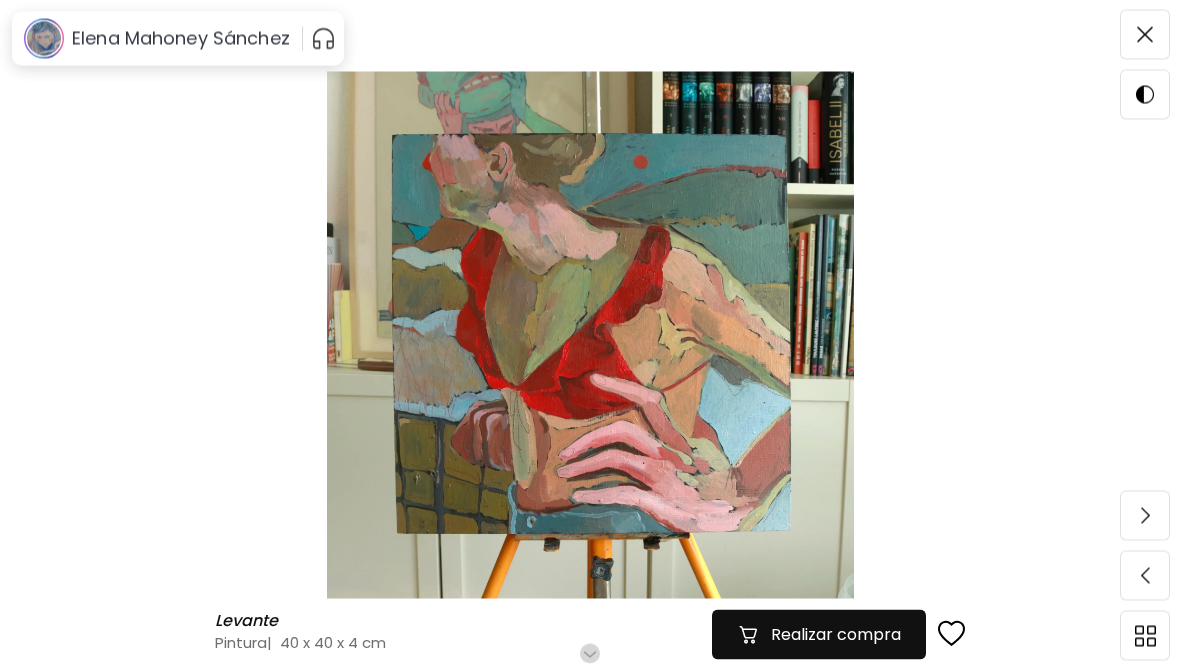 scroll, scrollTop: 0, scrollLeft: 0, axis: both 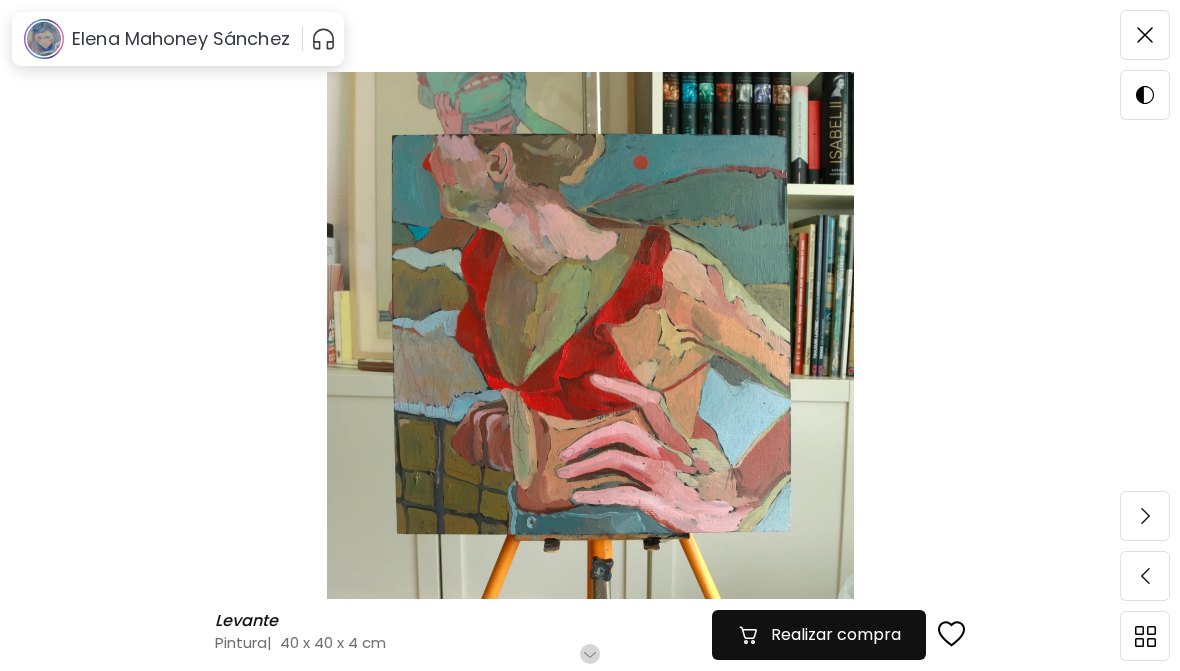 click at bounding box center (1145, 35) 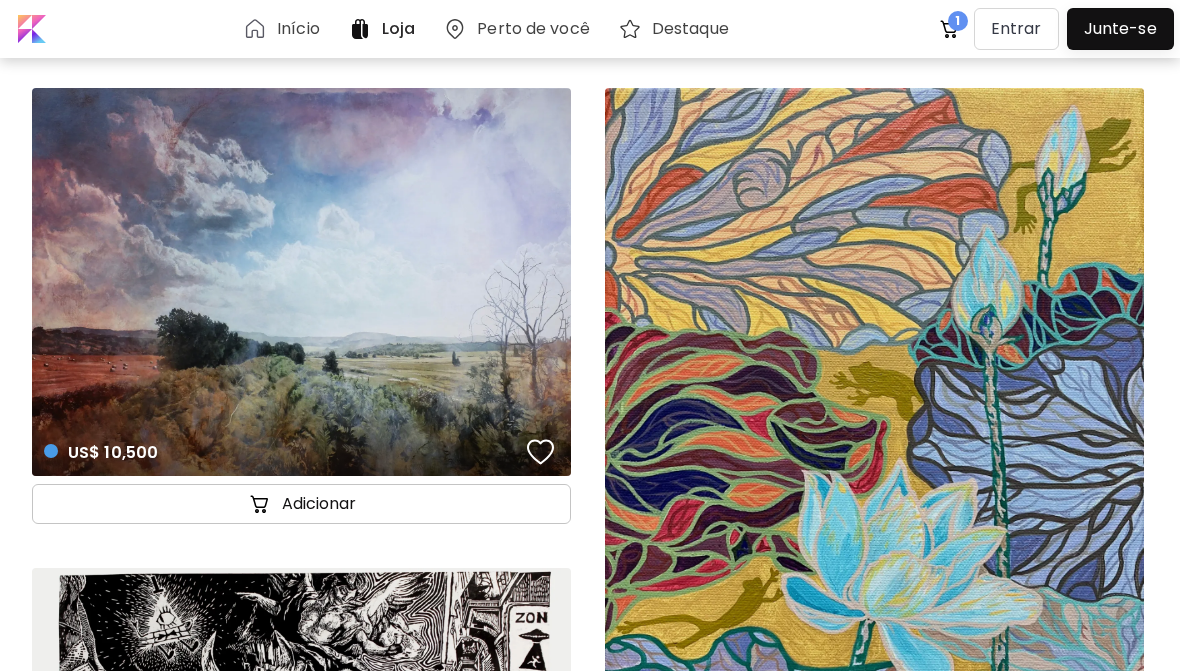 scroll, scrollTop: 2749, scrollLeft: 0, axis: vertical 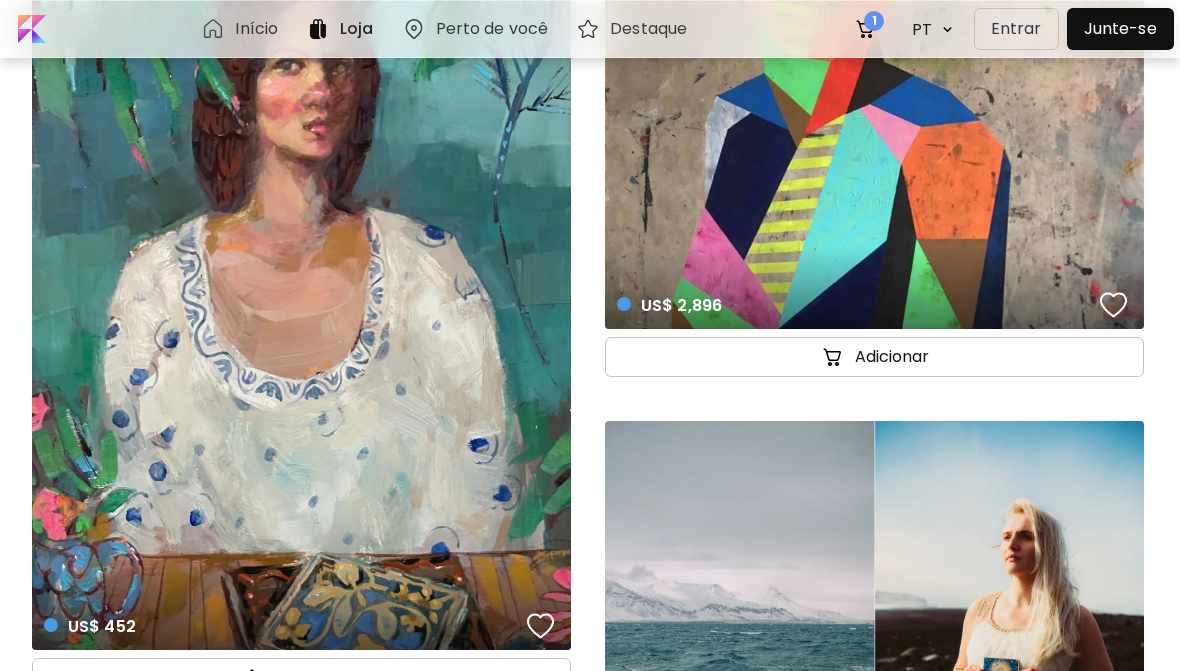 click at bounding box center [866, 29] 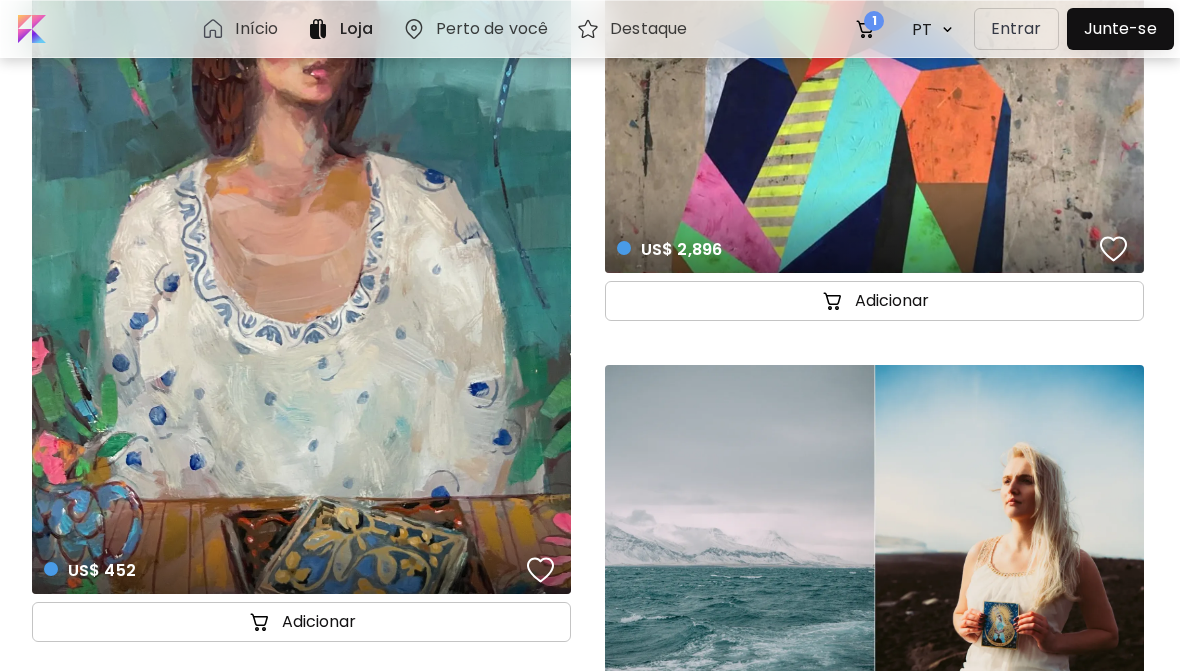 scroll, scrollTop: 0, scrollLeft: 0, axis: both 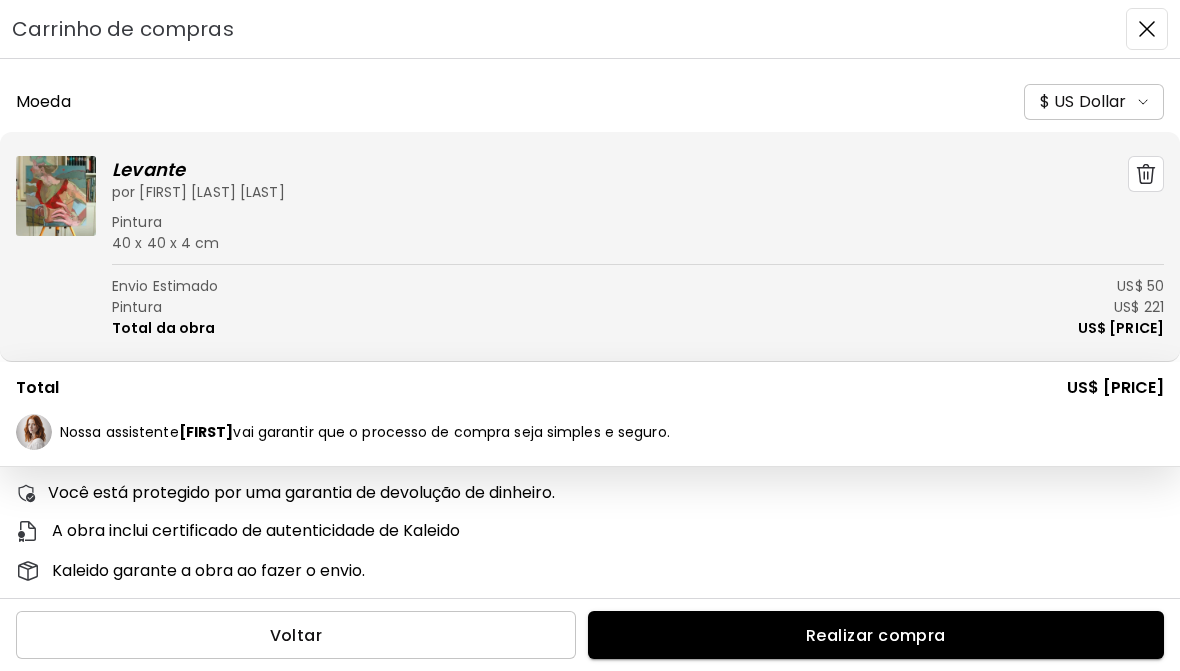 click on "$ US Dollar" at bounding box center [1094, 102] 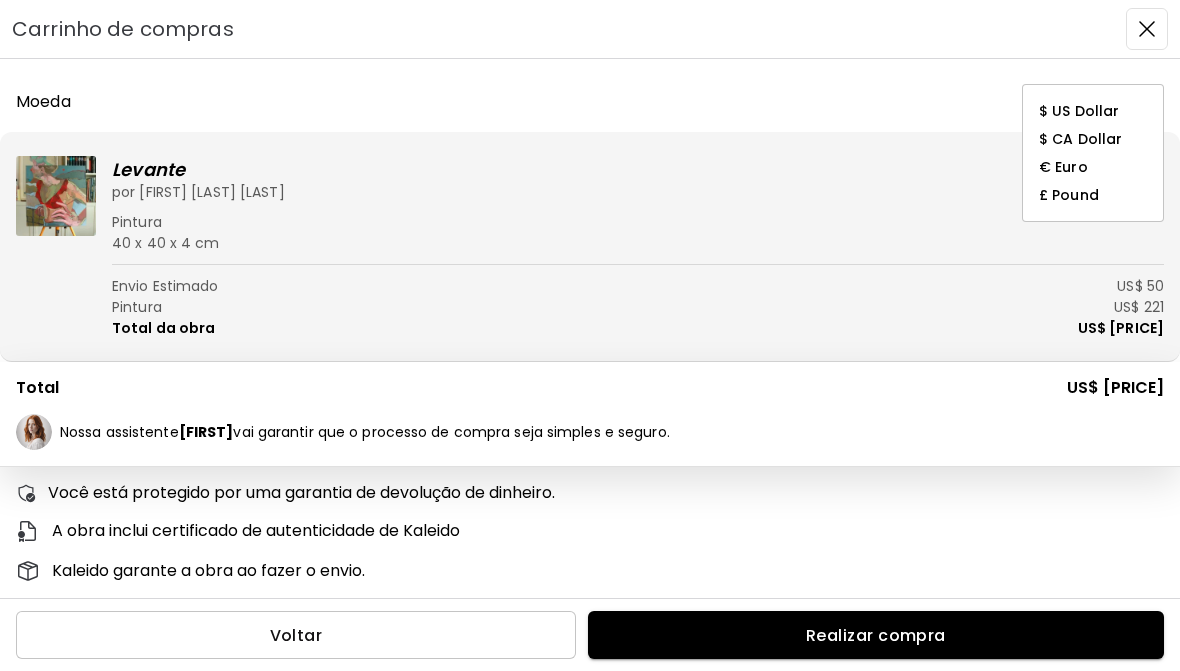 click at bounding box center (590, 335) 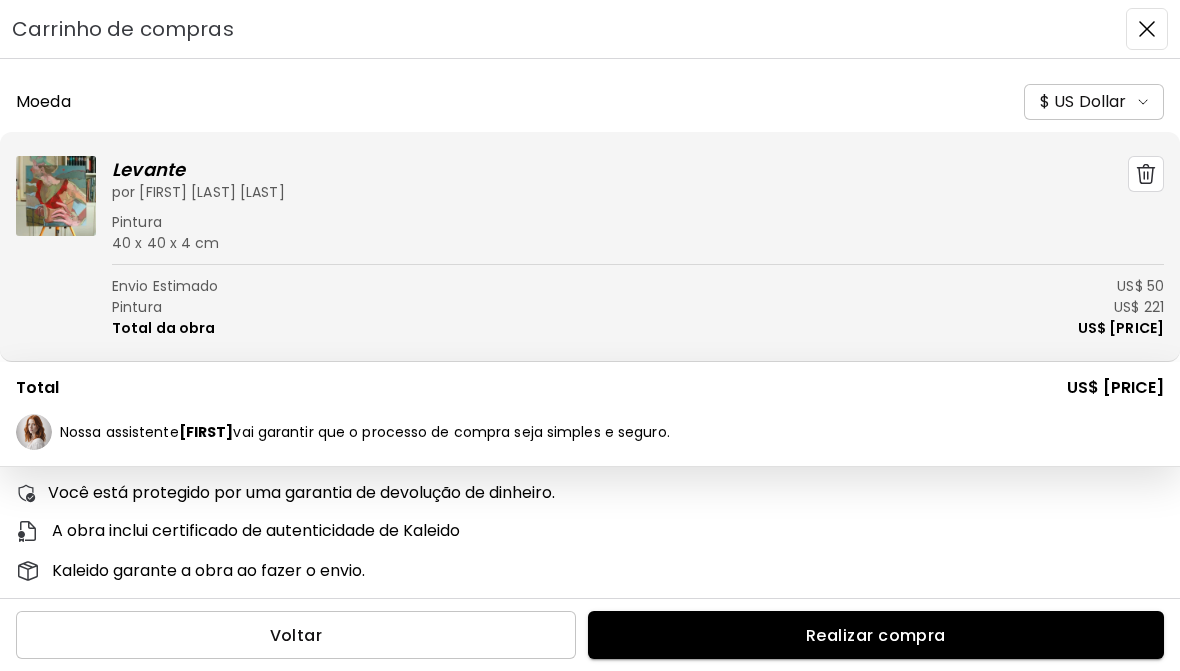click at bounding box center (1146, 174) 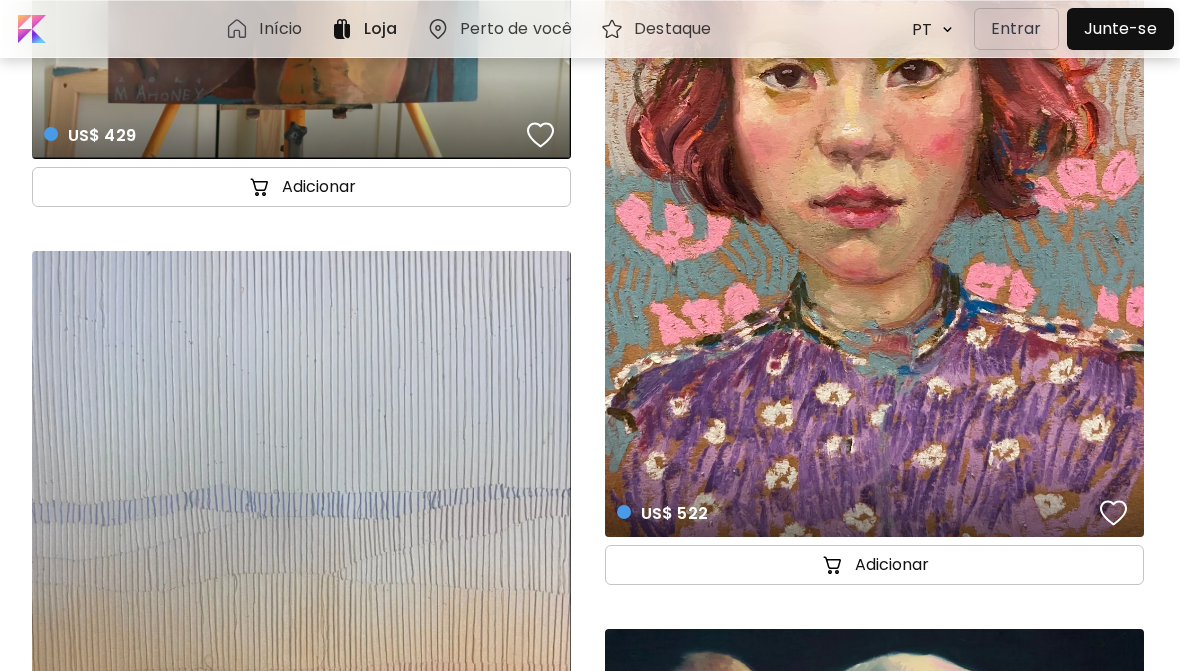 scroll, scrollTop: 11665, scrollLeft: 0, axis: vertical 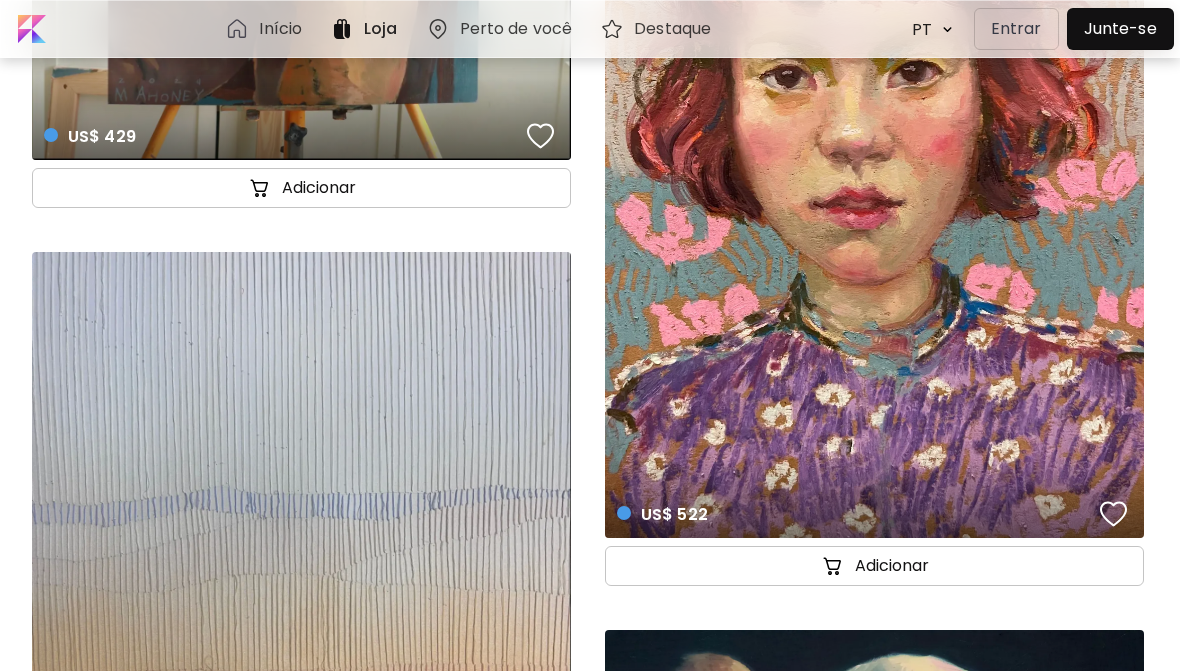 click on "US$ 522 details" at bounding box center [874, 136] 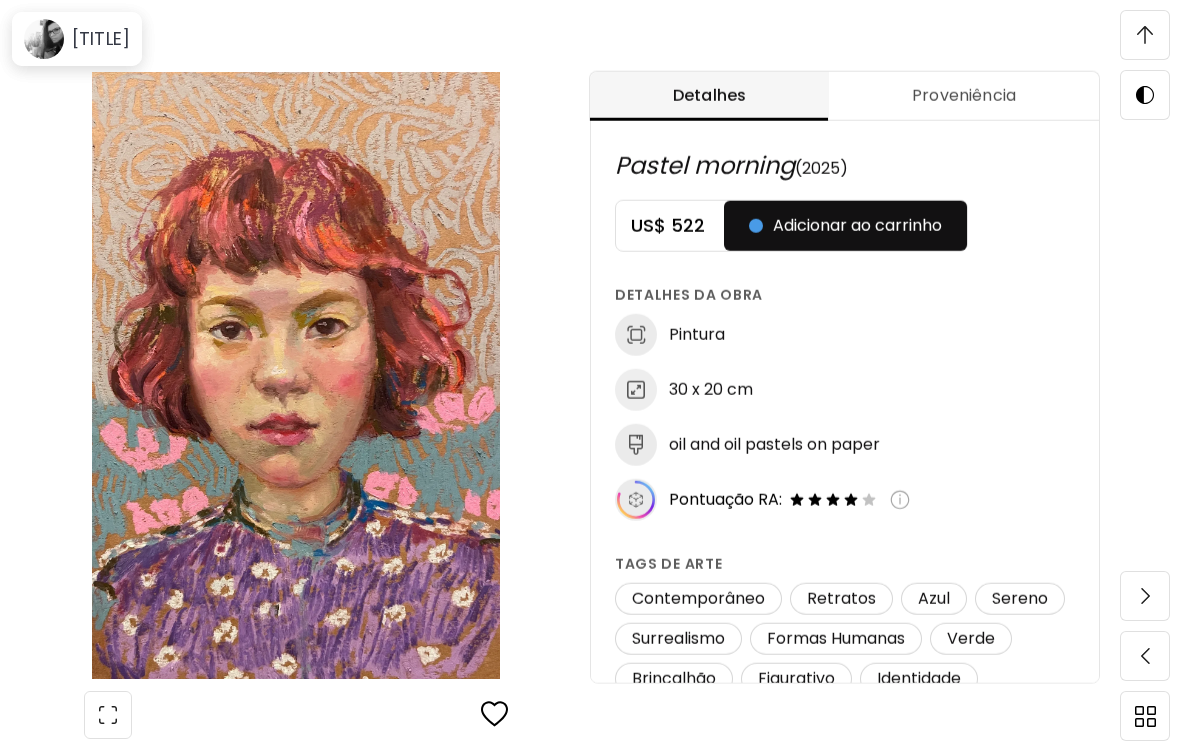scroll, scrollTop: 1090, scrollLeft: 0, axis: vertical 